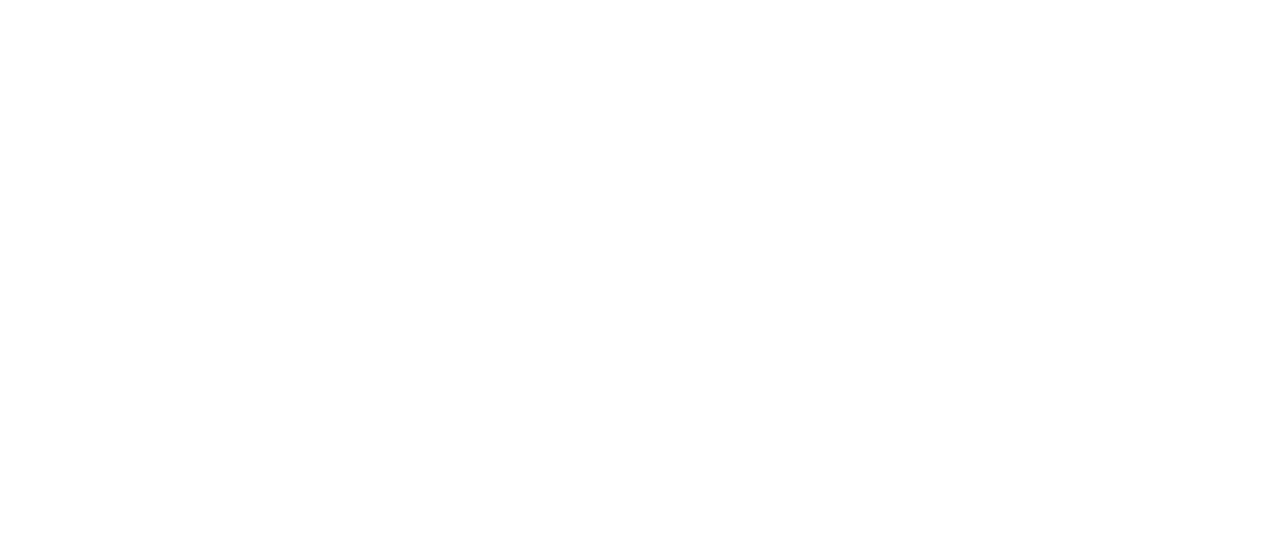 scroll, scrollTop: 0, scrollLeft: 0, axis: both 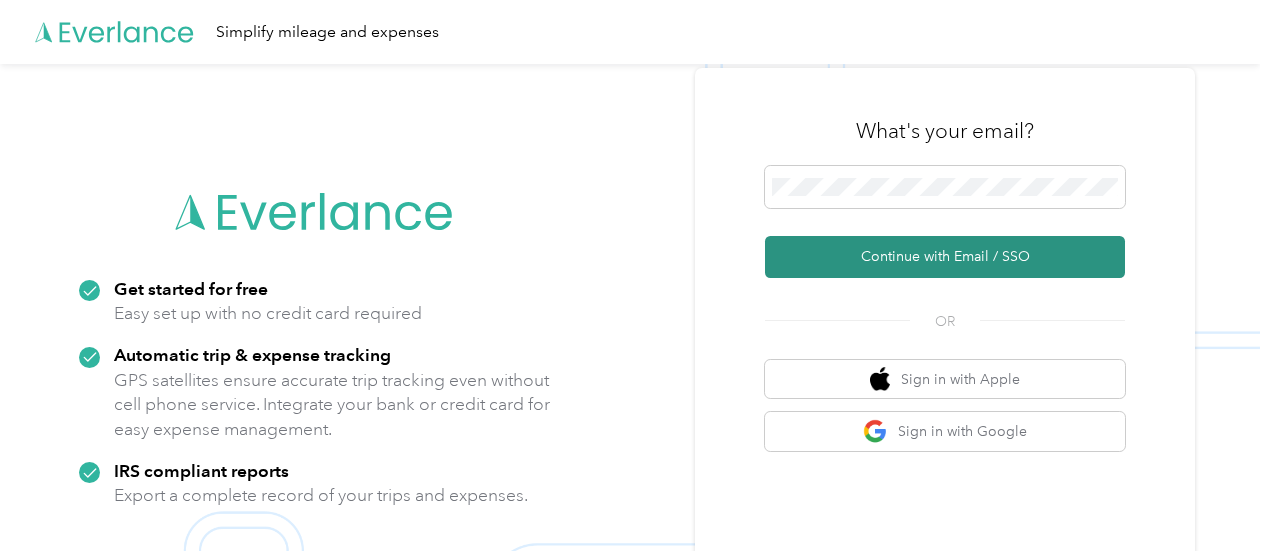 click on "Continue with Email / SSO" at bounding box center (945, 257) 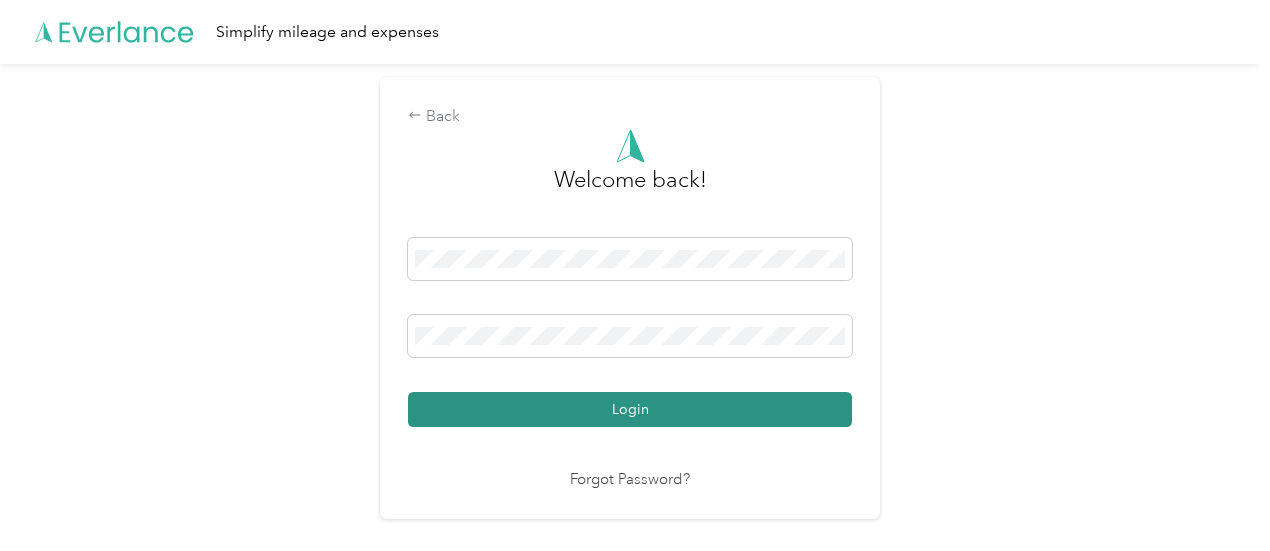 click on "Login" at bounding box center (630, 409) 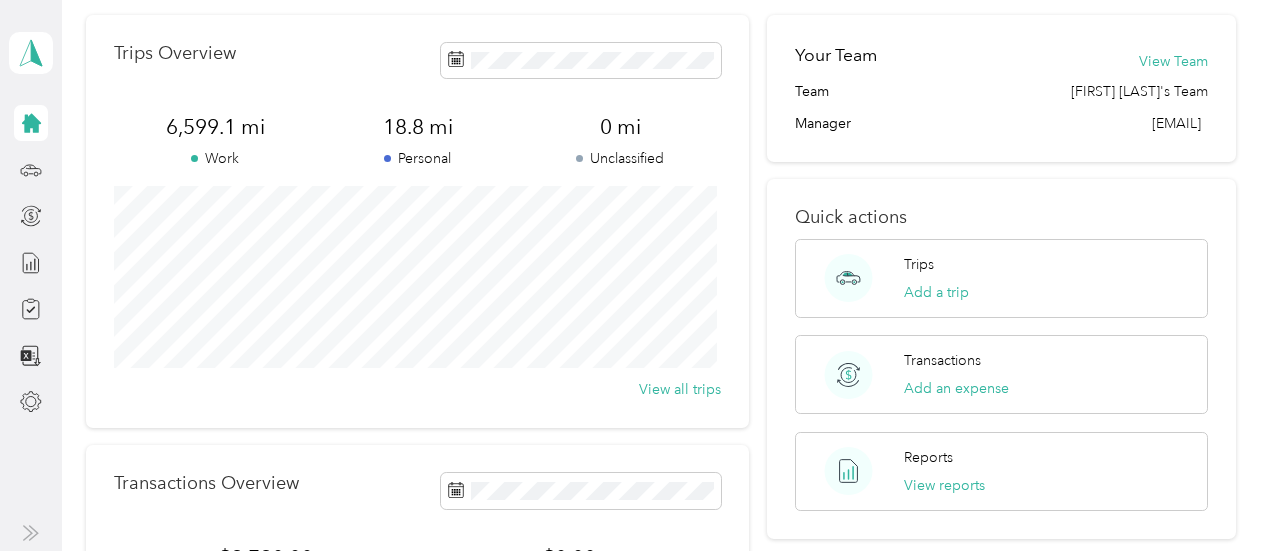 scroll, scrollTop: 46, scrollLeft: 0, axis: vertical 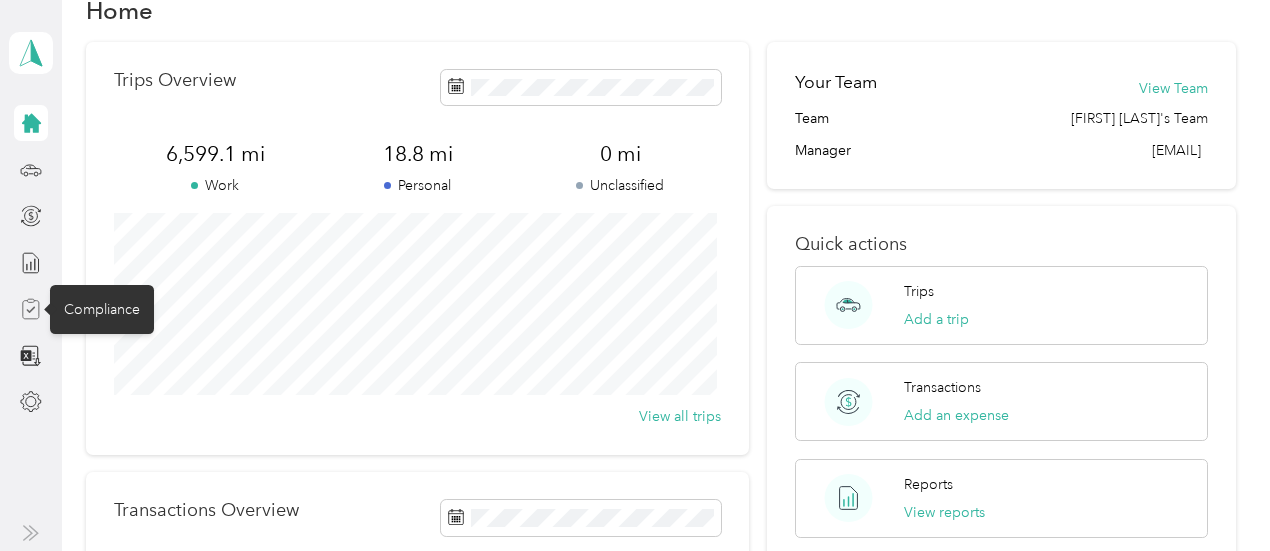 click 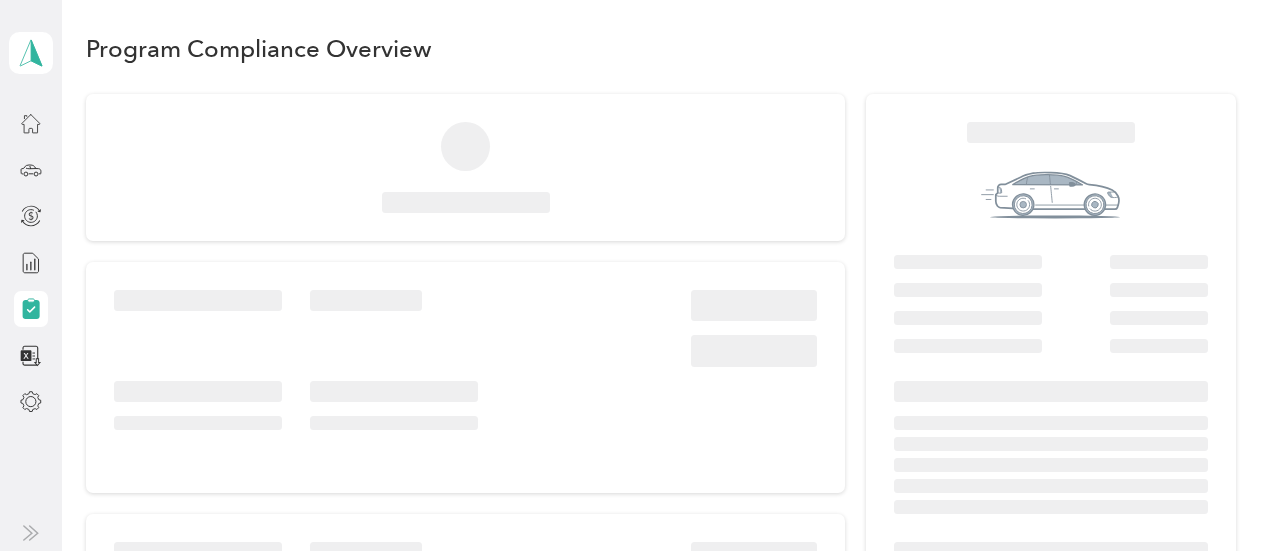 scroll, scrollTop: 46, scrollLeft: 0, axis: vertical 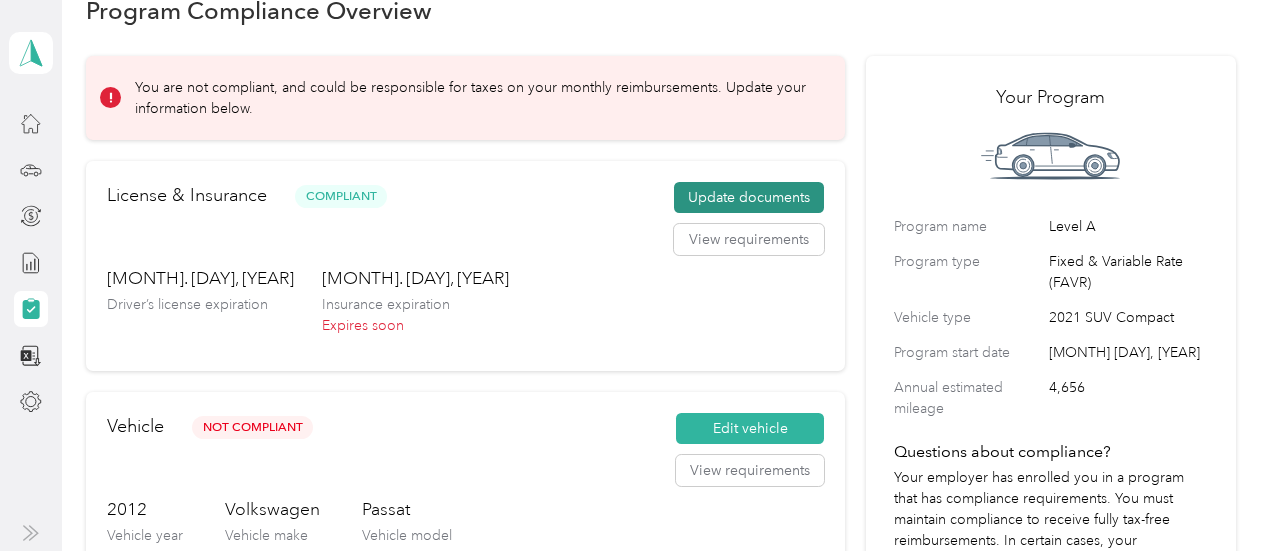 click on "Update documents" at bounding box center [749, 198] 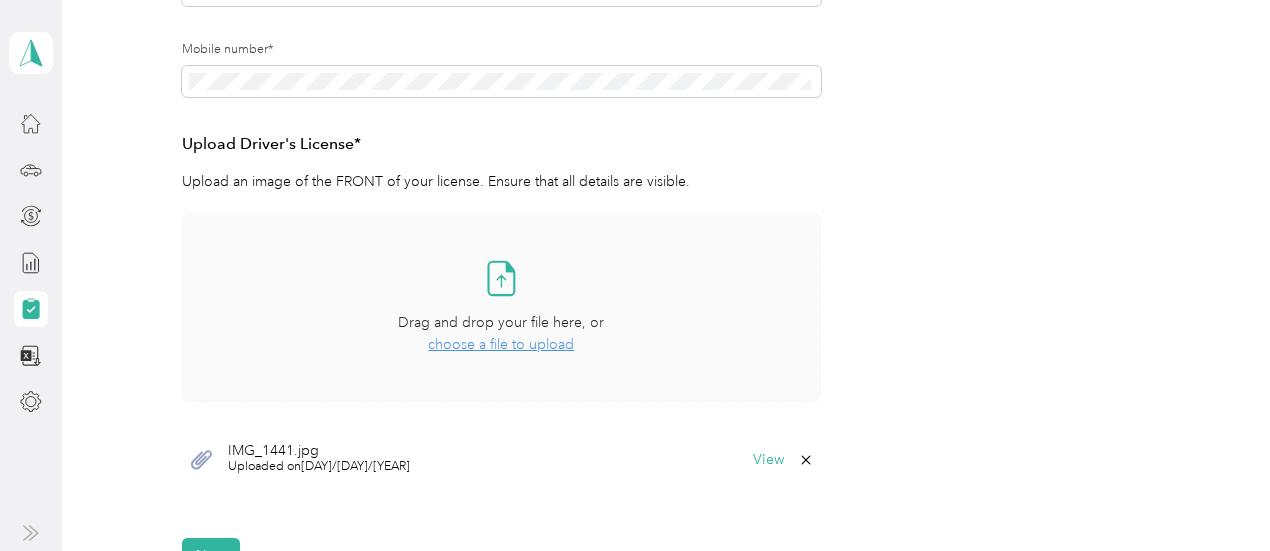scroll, scrollTop: 646, scrollLeft: 0, axis: vertical 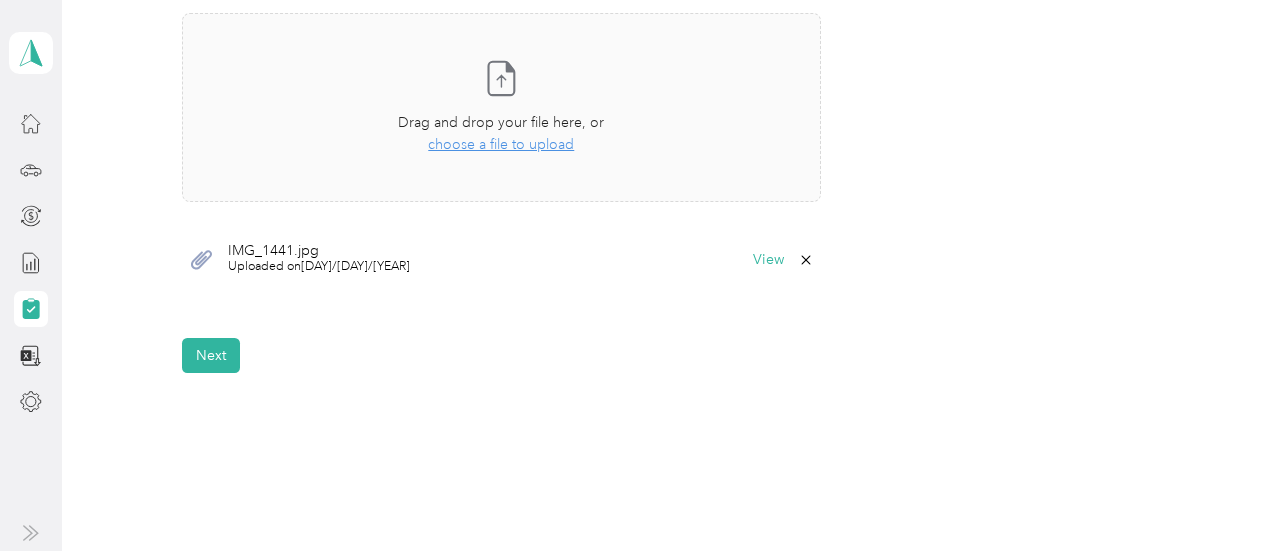 click on "Back Home Compliance overview Compliance submission Compliance Submission   Needs Review Resubmit Make sure to submit the requested information to avoid payment delays Employee details & driver’s license License Insurance declaration Insurance Vehicle details Vehicle Employee details & driver’s license First name*   Last name*   Mobile number*   Upload Driver's License* Upload an image of the FRONT of your license. Ensure that all details are visible. Take a photo or choose a photo from your library Drag and drop your file here, or choose a file to upload Uploaded on  [DAY]/[DAY]/[YEAR] View To update your vehicle, complete these steps: 1. Upload new insurance declaration page 2. Update vehicle details 3. Press Submit! Upload Insurance Declaration page* Upload your insurance declaration page. Make sure all required details are clearly visible.   What is the Insurance Declaration page? Click to expand This is an example. Your insurance declaration page may look slightly different. Take a photo or View" at bounding box center (661, -40) 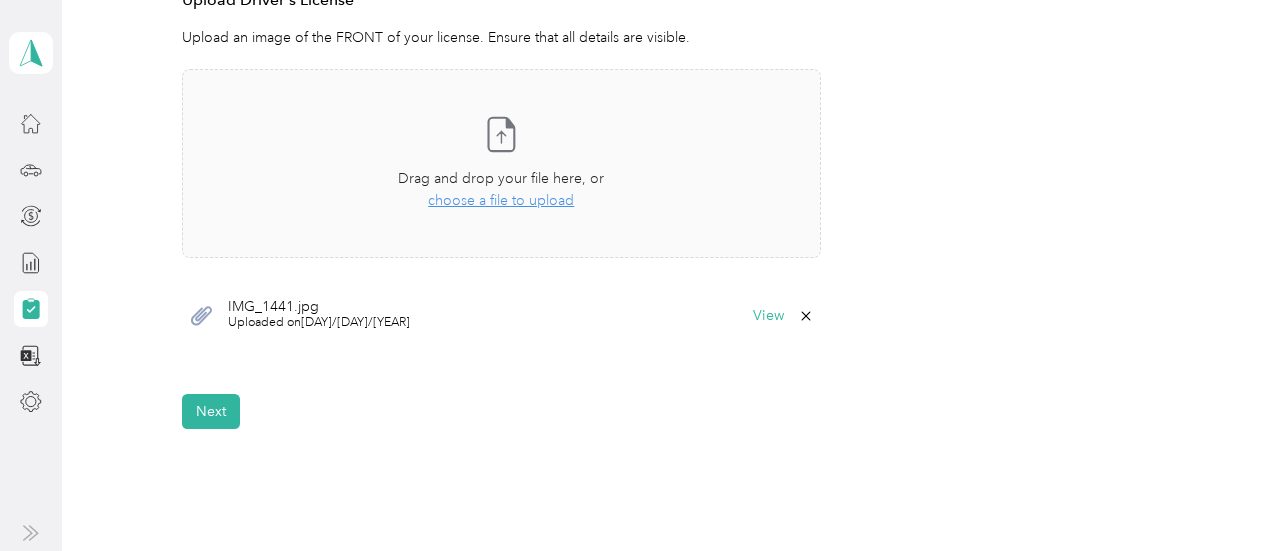 scroll, scrollTop: 546, scrollLeft: 0, axis: vertical 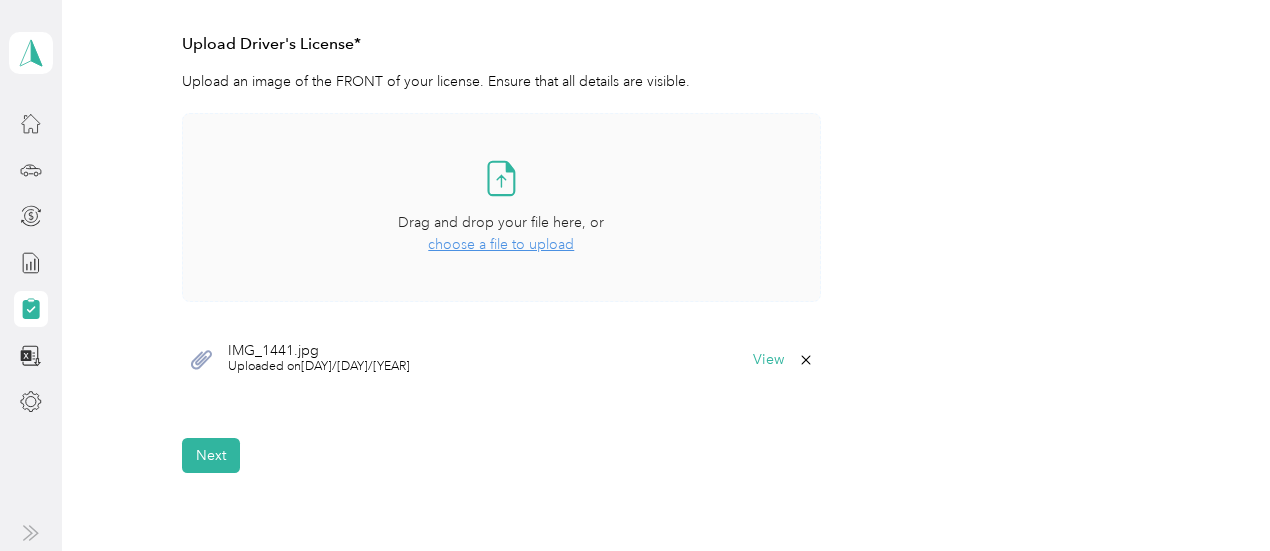 click on "choose a file to upload" at bounding box center (501, 244) 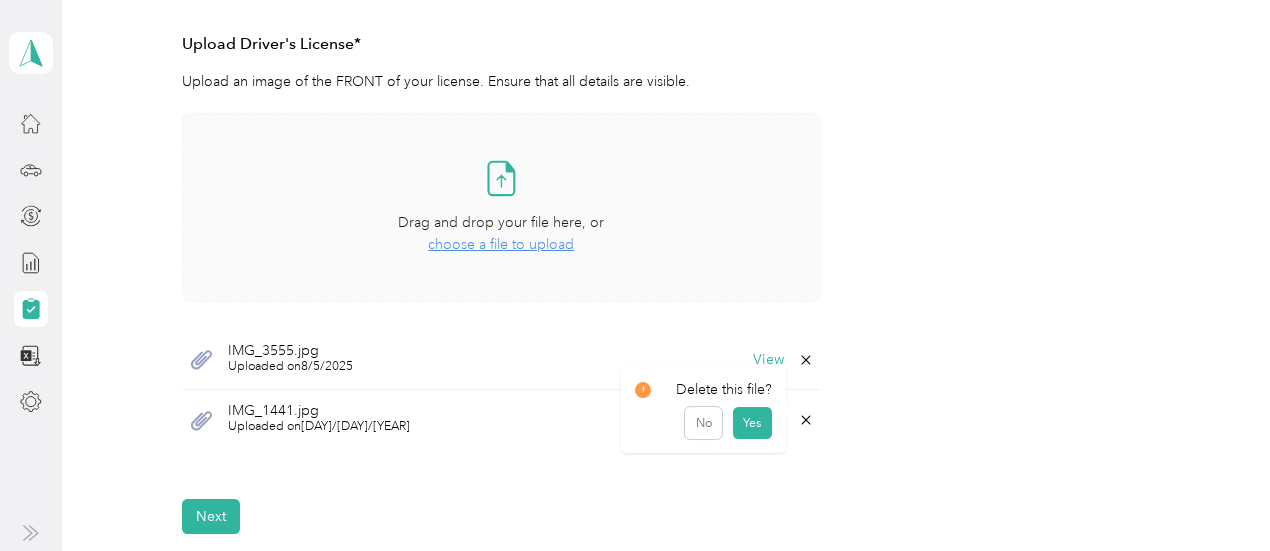 click 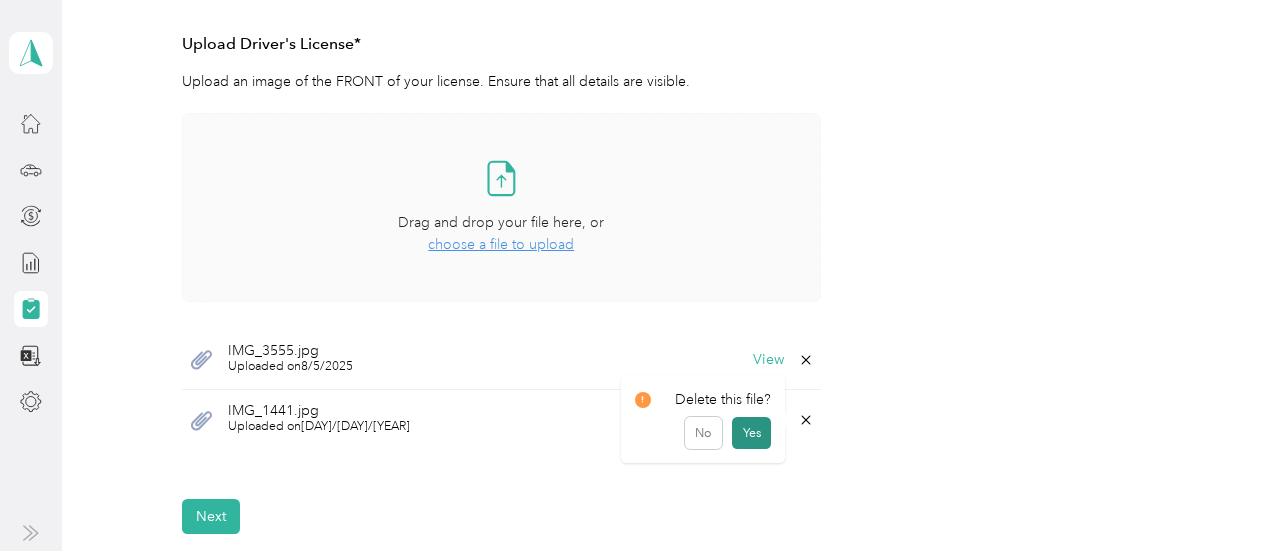 click on "Yes" at bounding box center (751, 433) 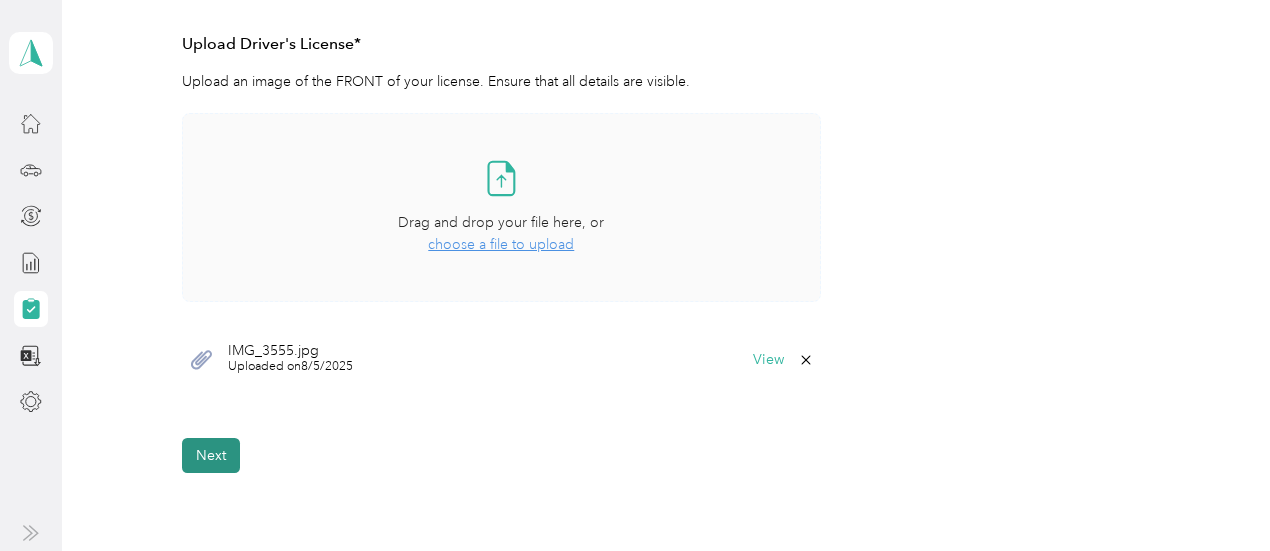 click on "Next" at bounding box center (211, 455) 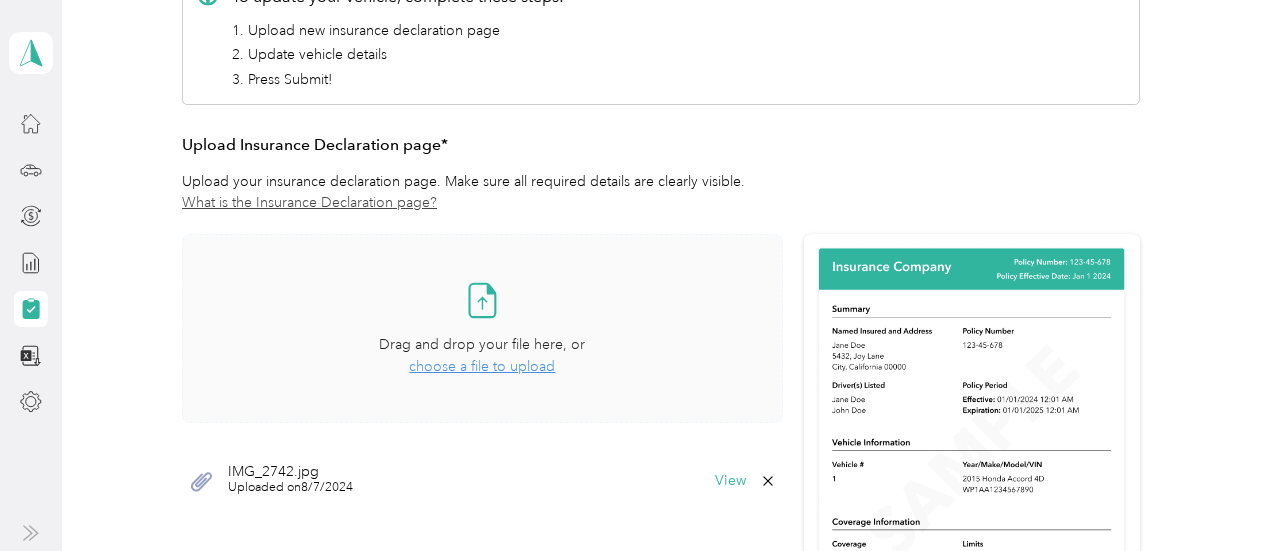 scroll, scrollTop: 424, scrollLeft: 0, axis: vertical 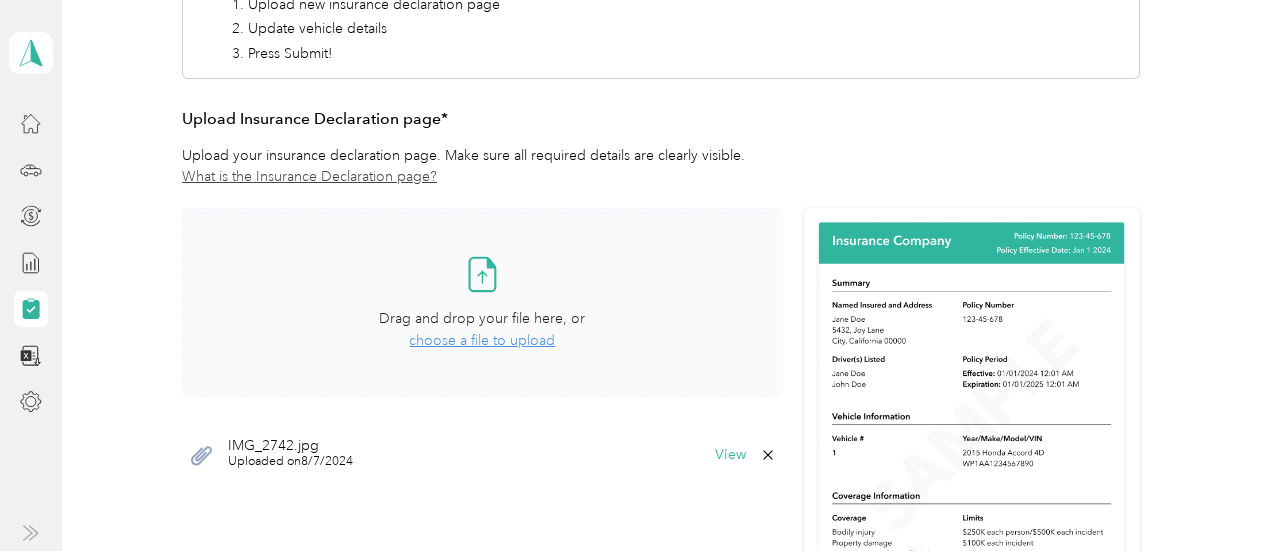 click on "choose a file to upload" at bounding box center [482, 340] 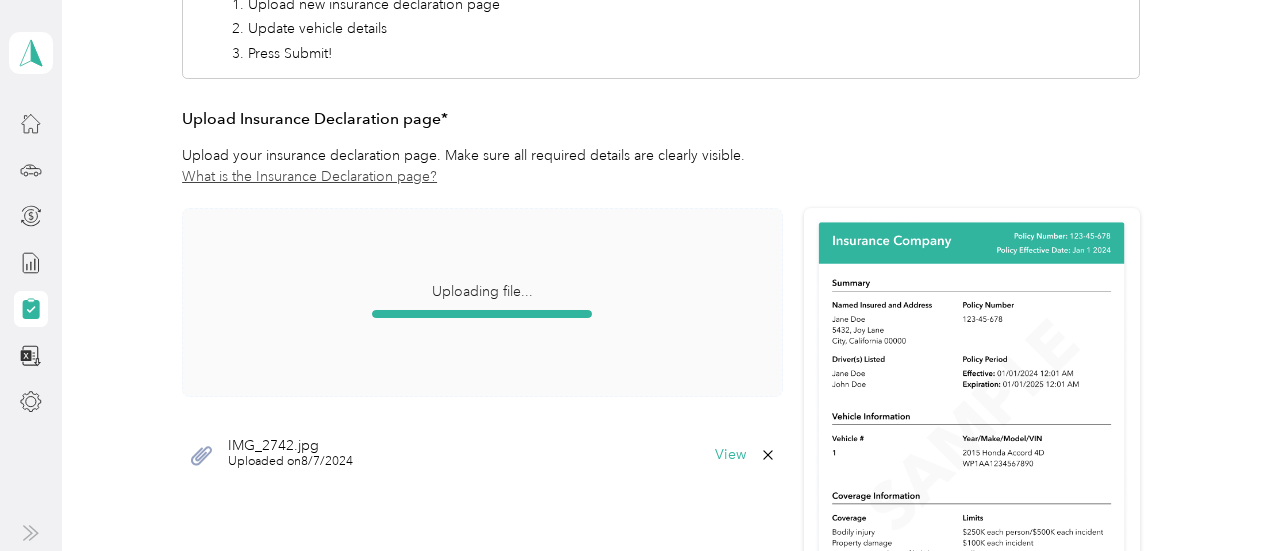 scroll, scrollTop: 362, scrollLeft: 0, axis: vertical 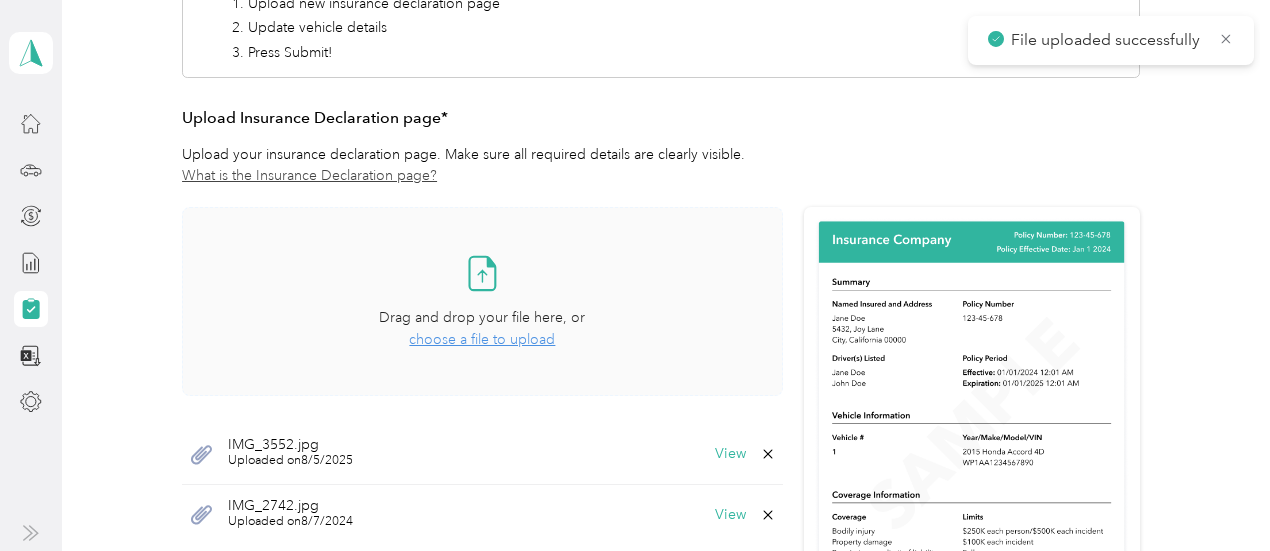 click on "choose a file to upload" at bounding box center [482, 339] 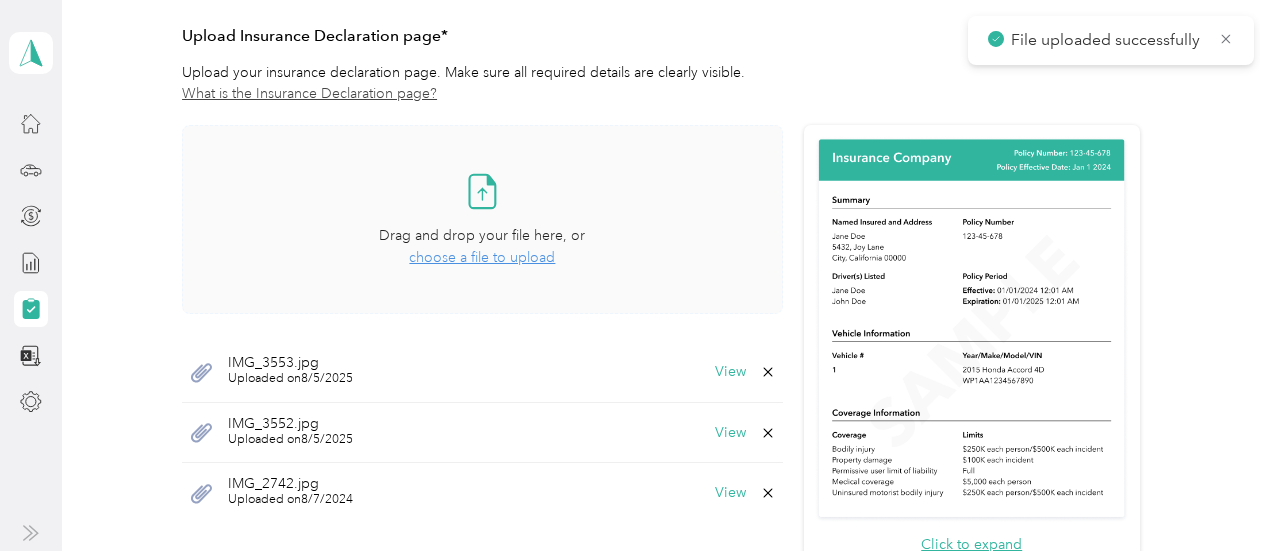 scroll, scrollTop: 462, scrollLeft: 0, axis: vertical 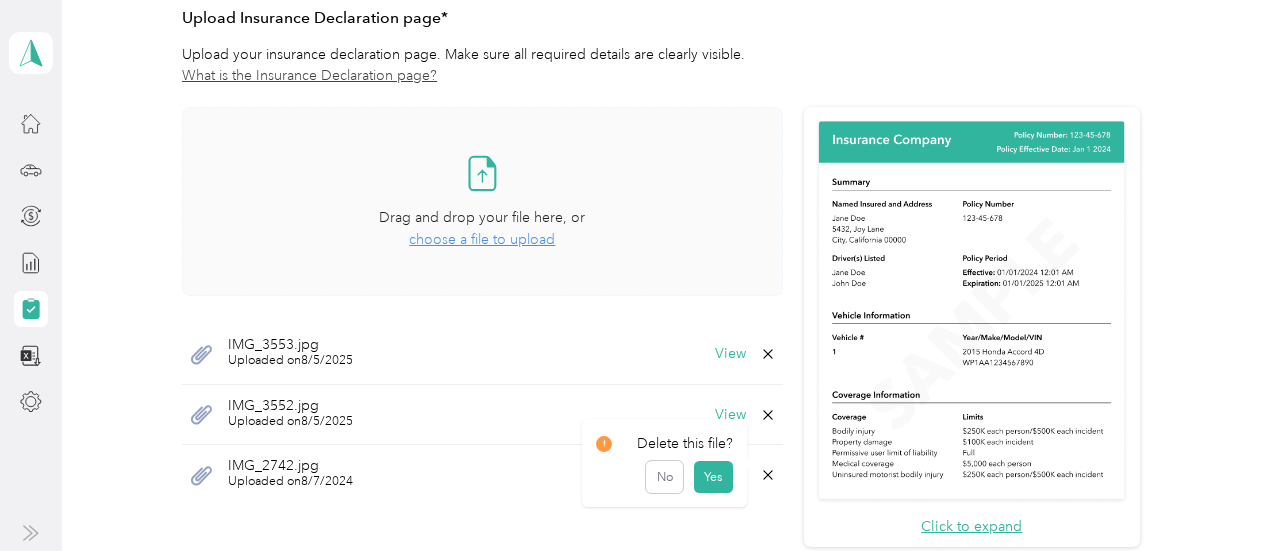 click 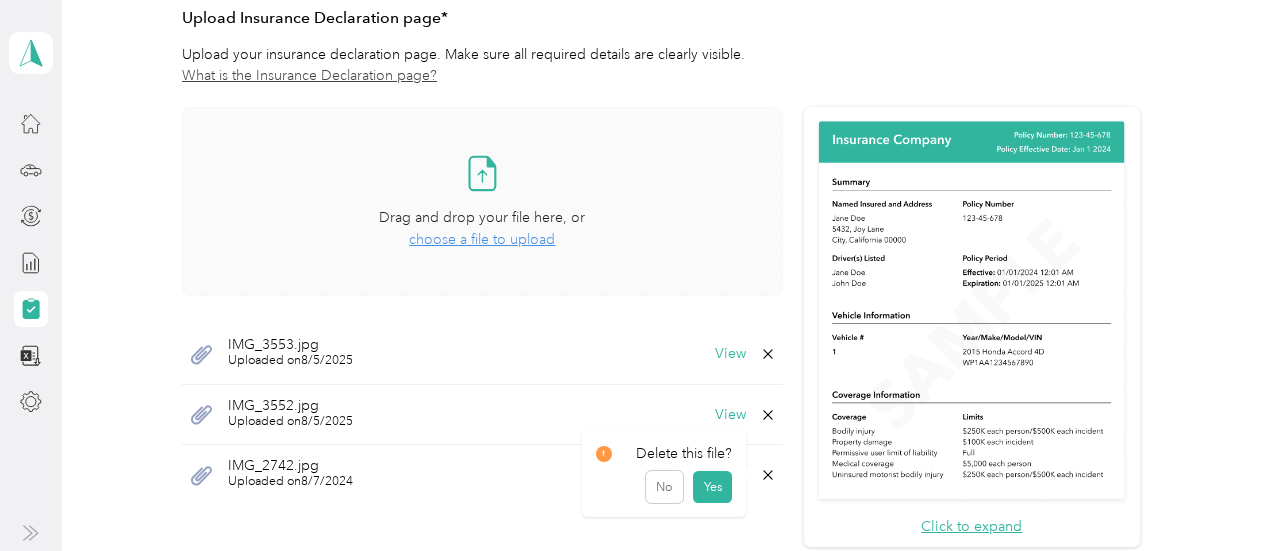 click on "Yes" at bounding box center (712, 487) 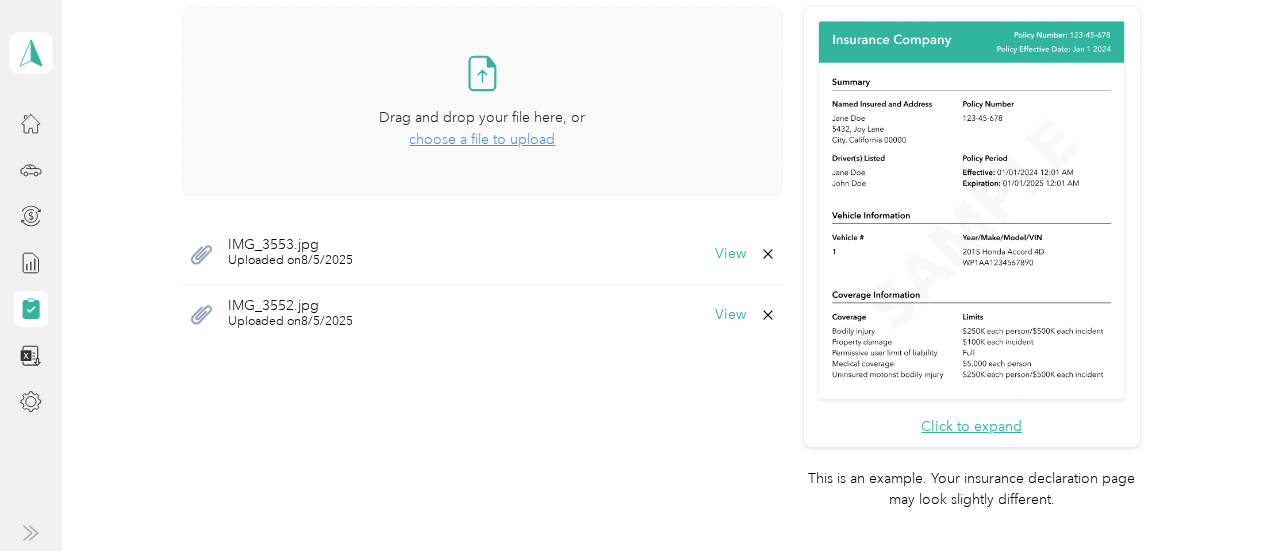 scroll, scrollTop: 762, scrollLeft: 0, axis: vertical 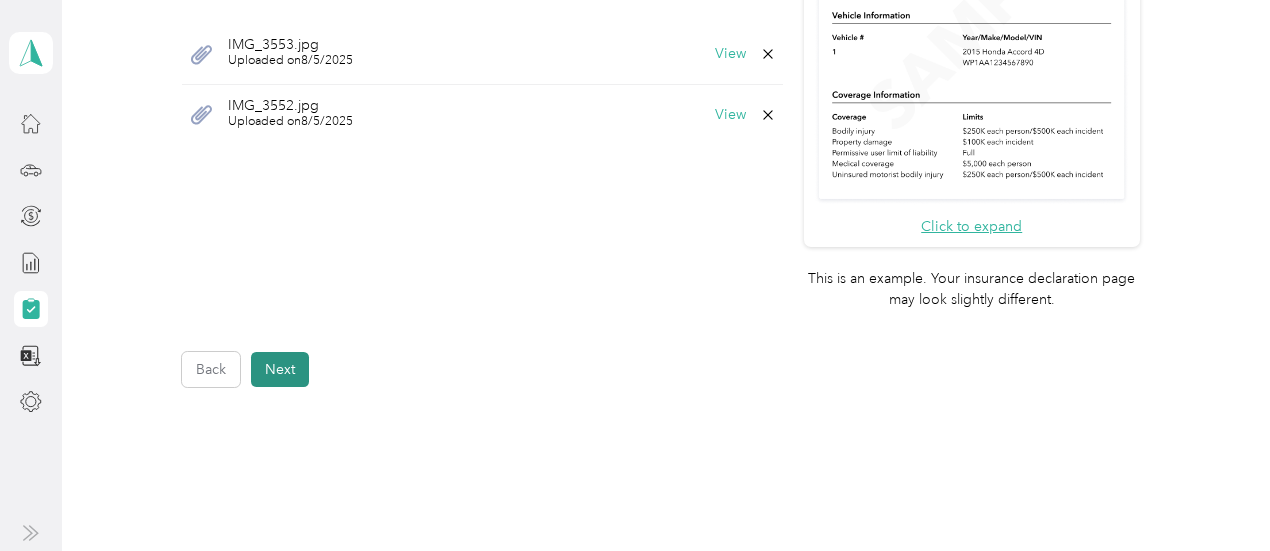 click on "Next" at bounding box center (280, 369) 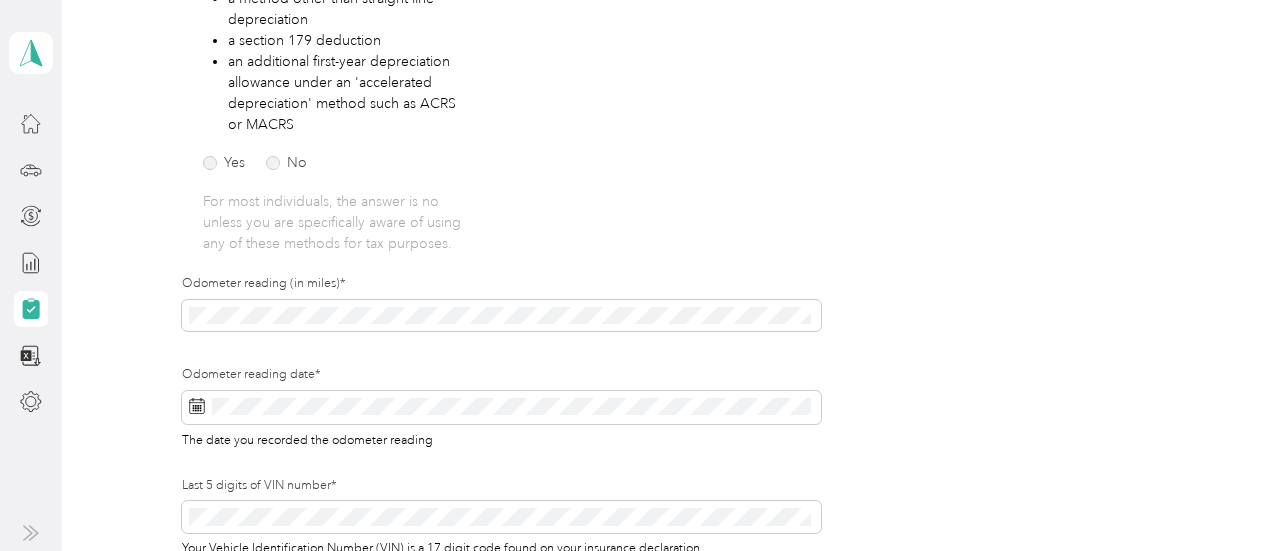 scroll, scrollTop: 524, scrollLeft: 0, axis: vertical 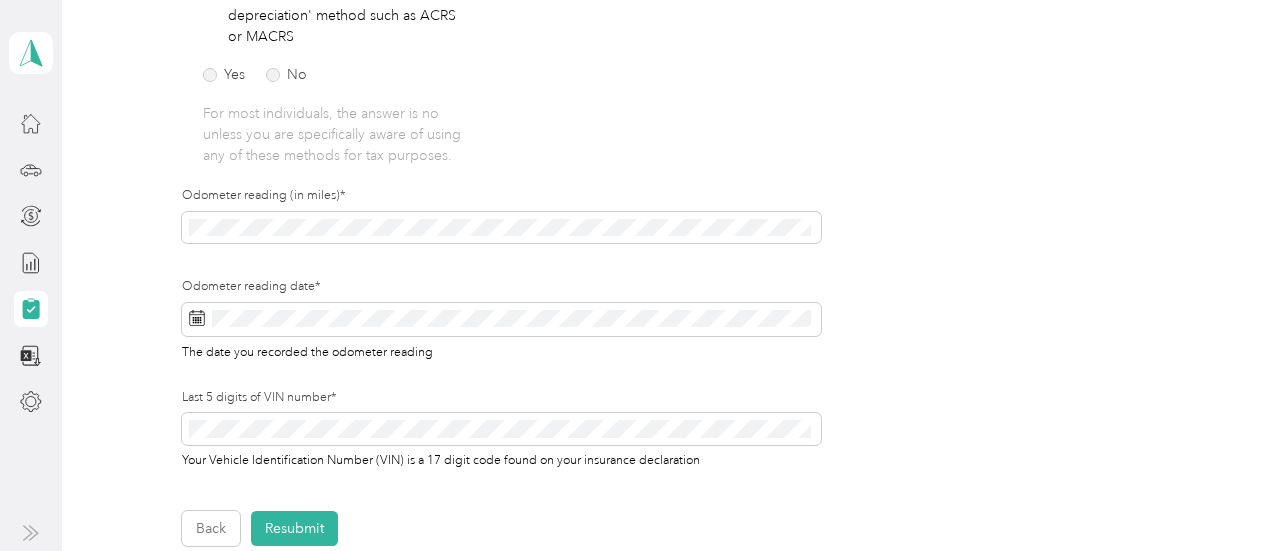 click on "Odometer reading (in miles)*" at bounding box center (501, 232) 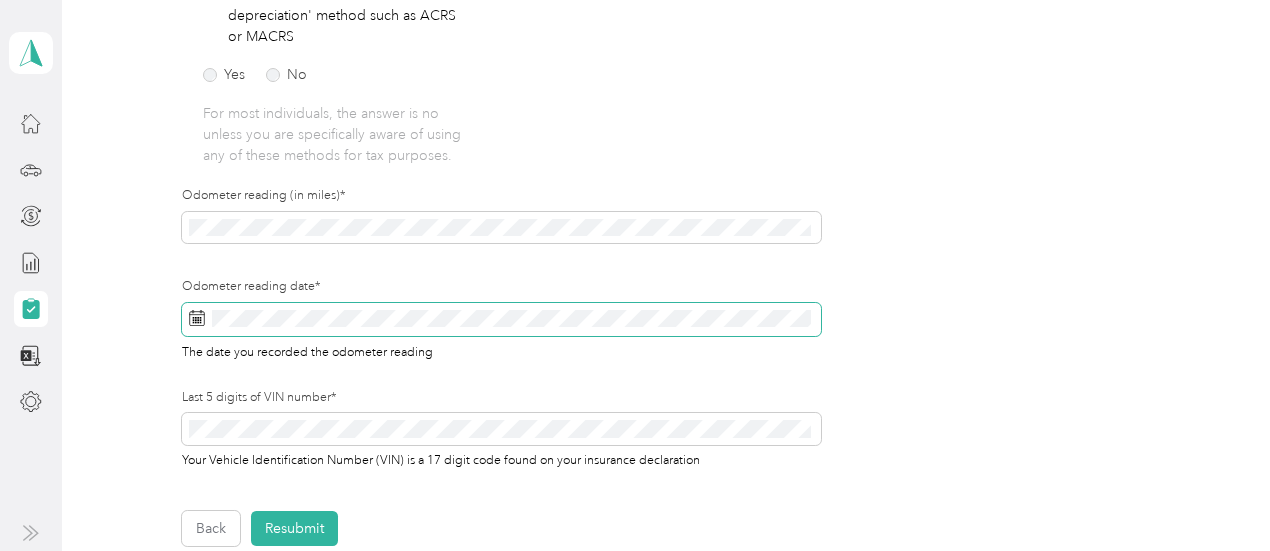 click 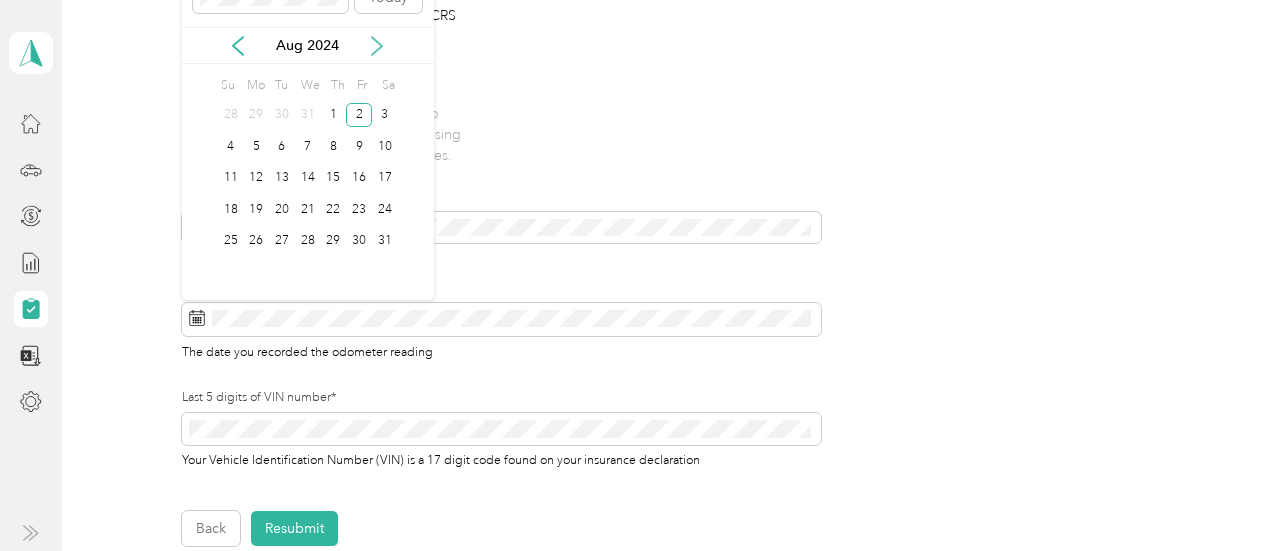 click 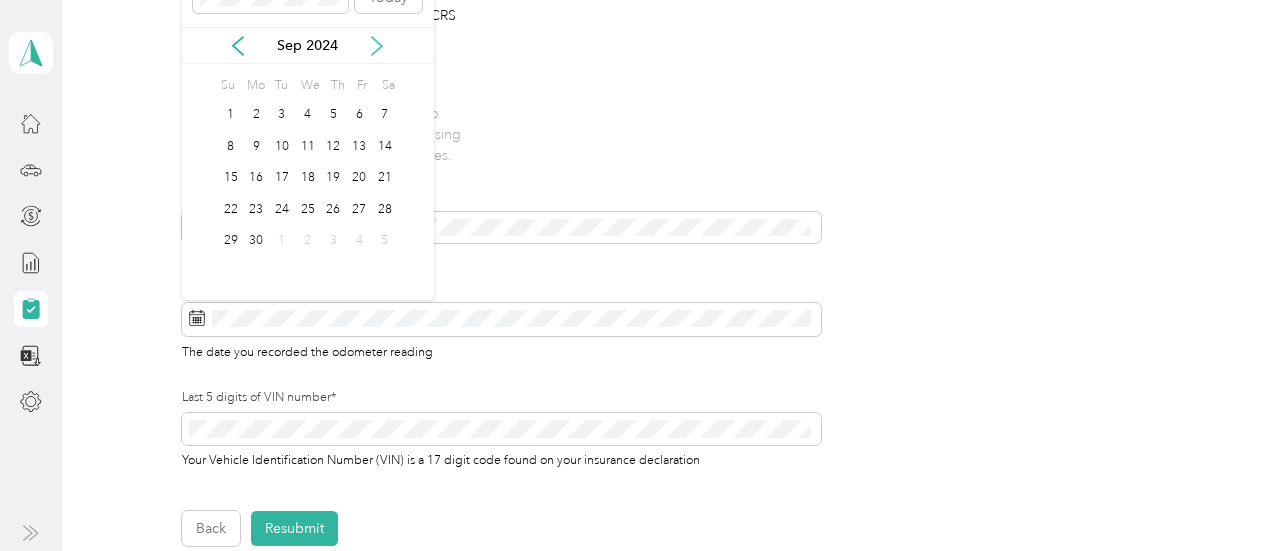 click 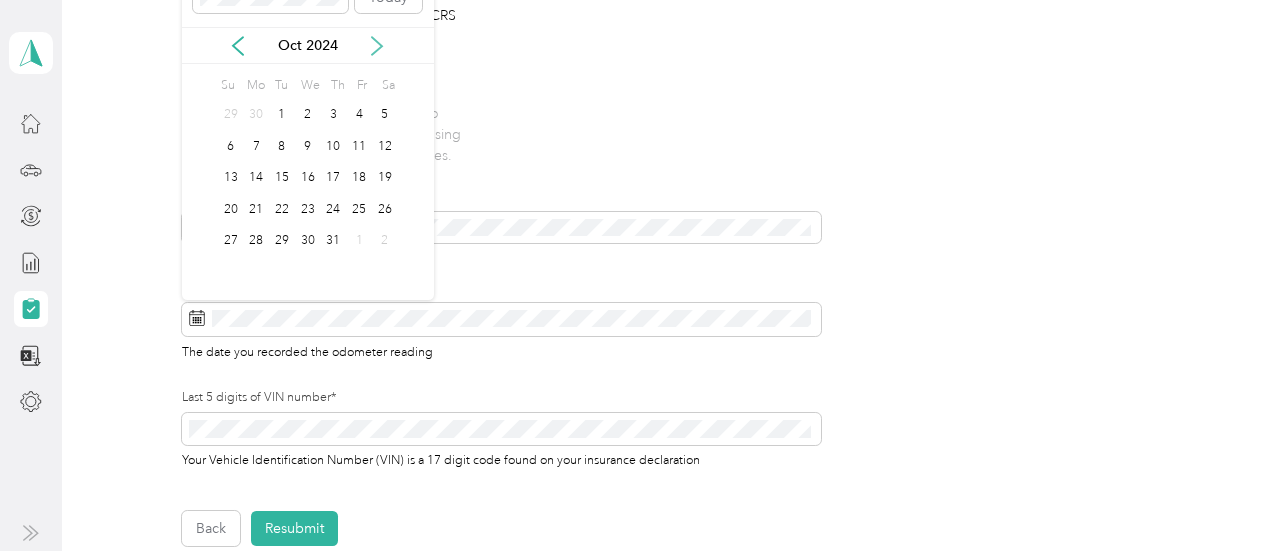 click 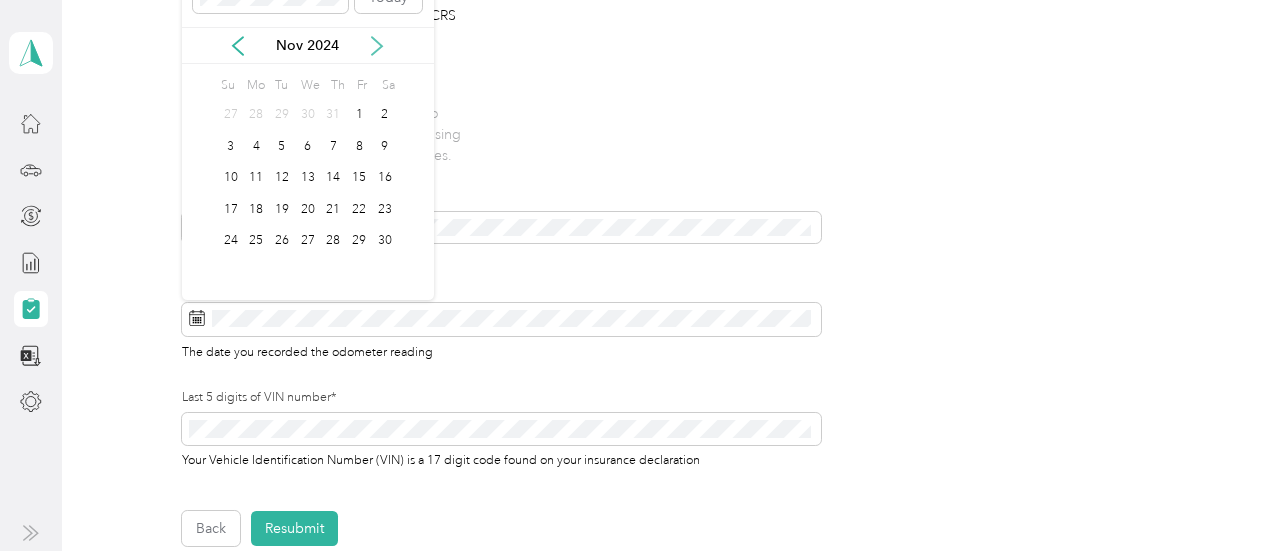 click 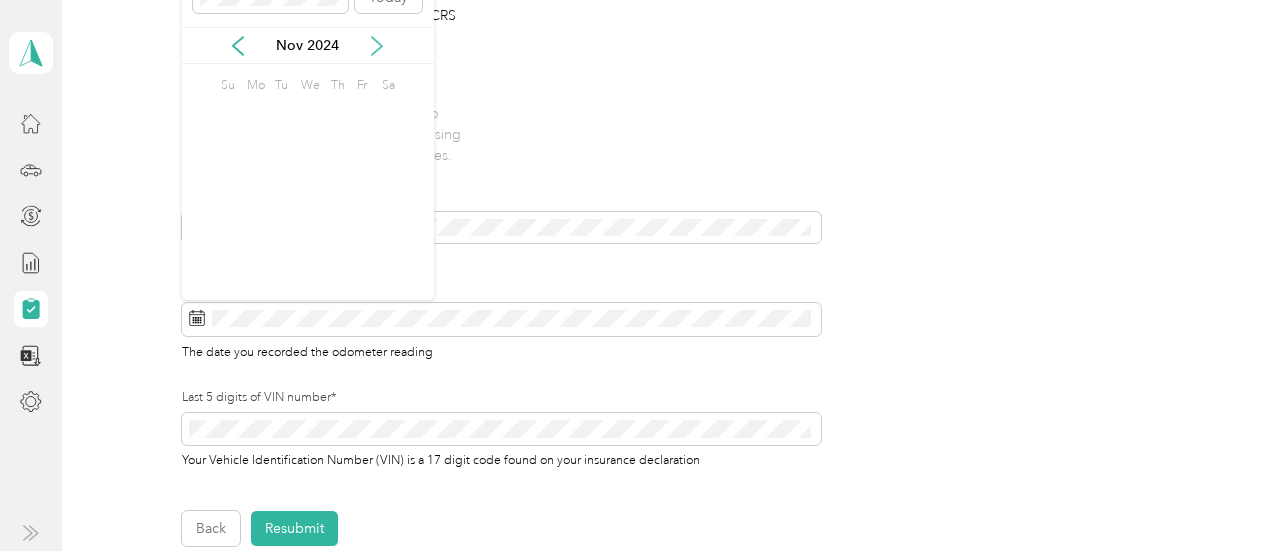click 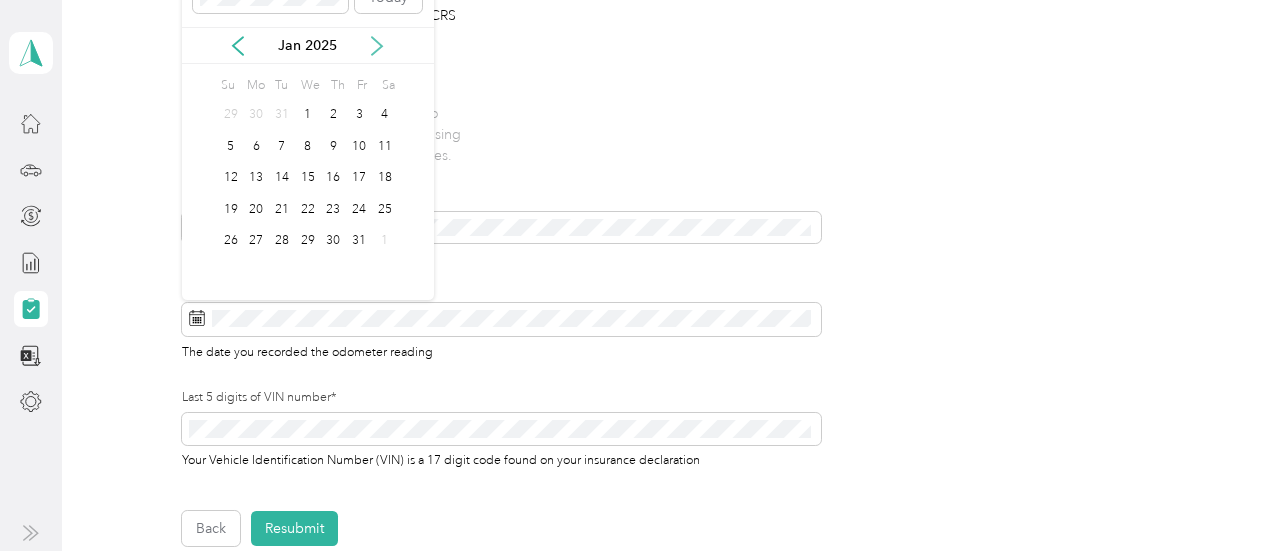 click 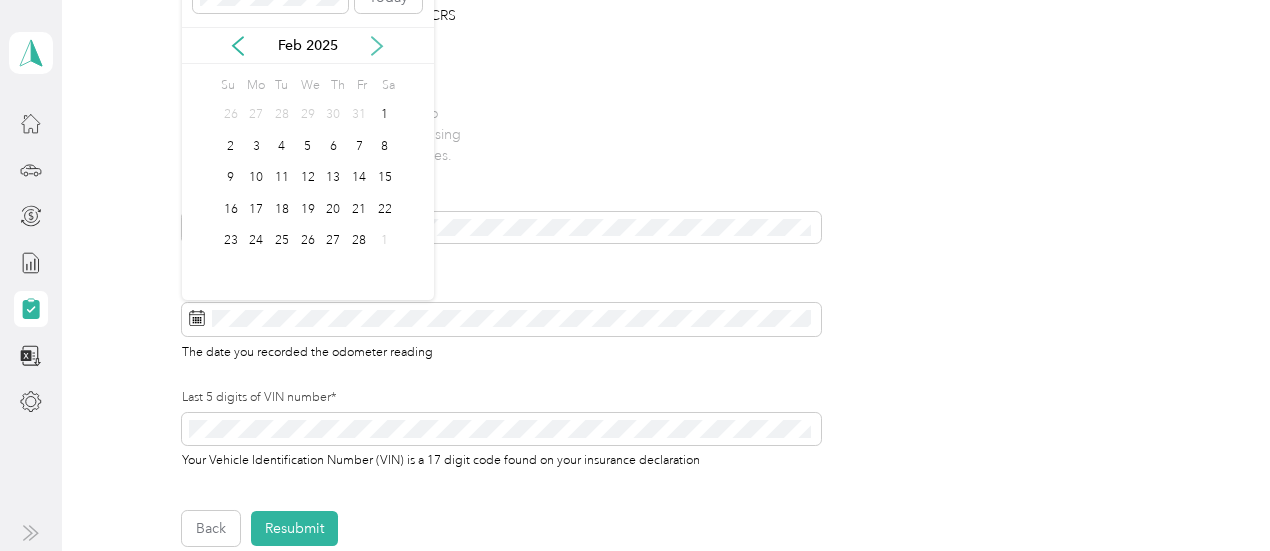 click 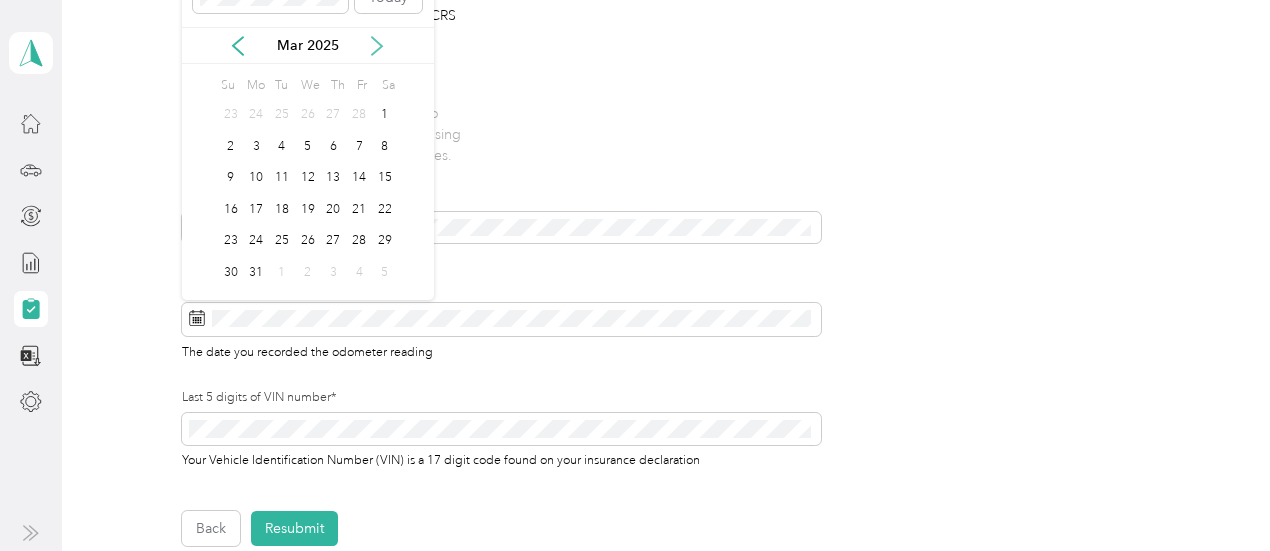 click 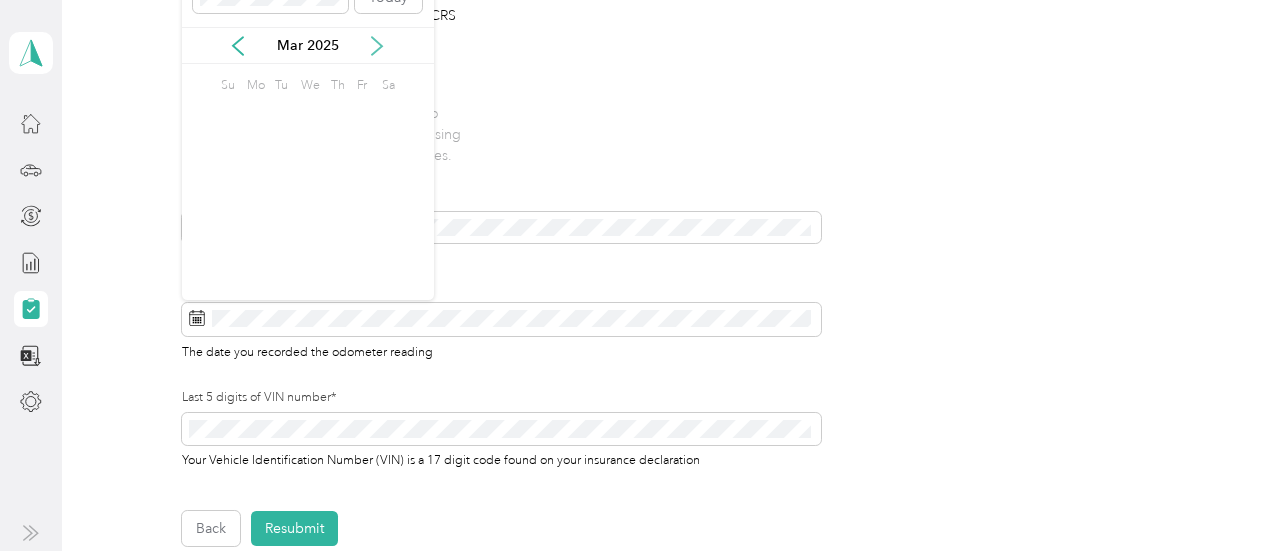 click 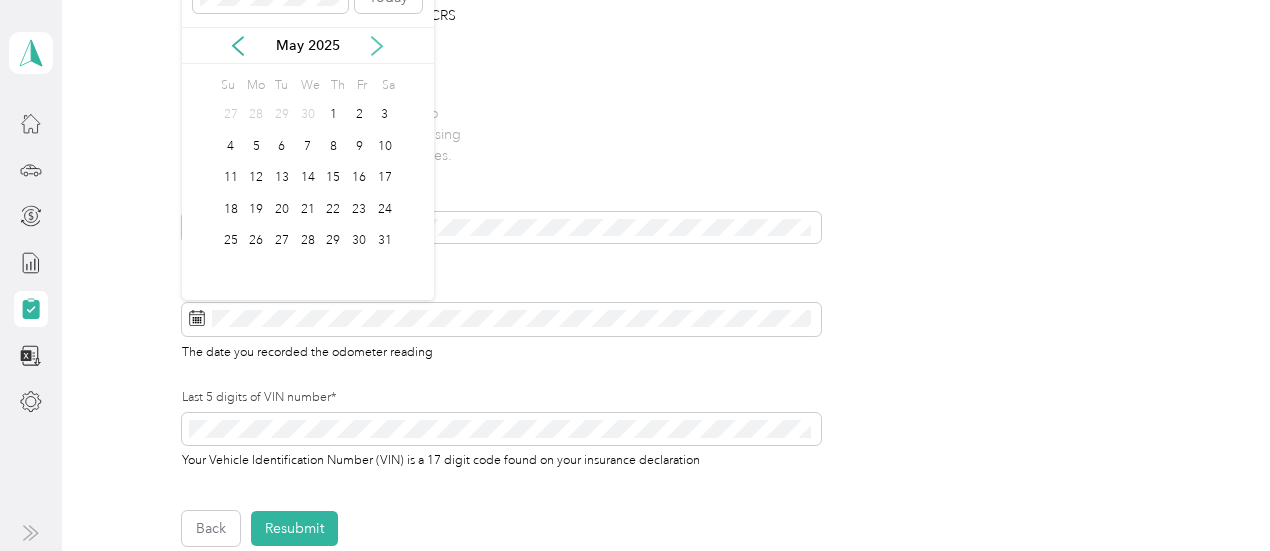 click 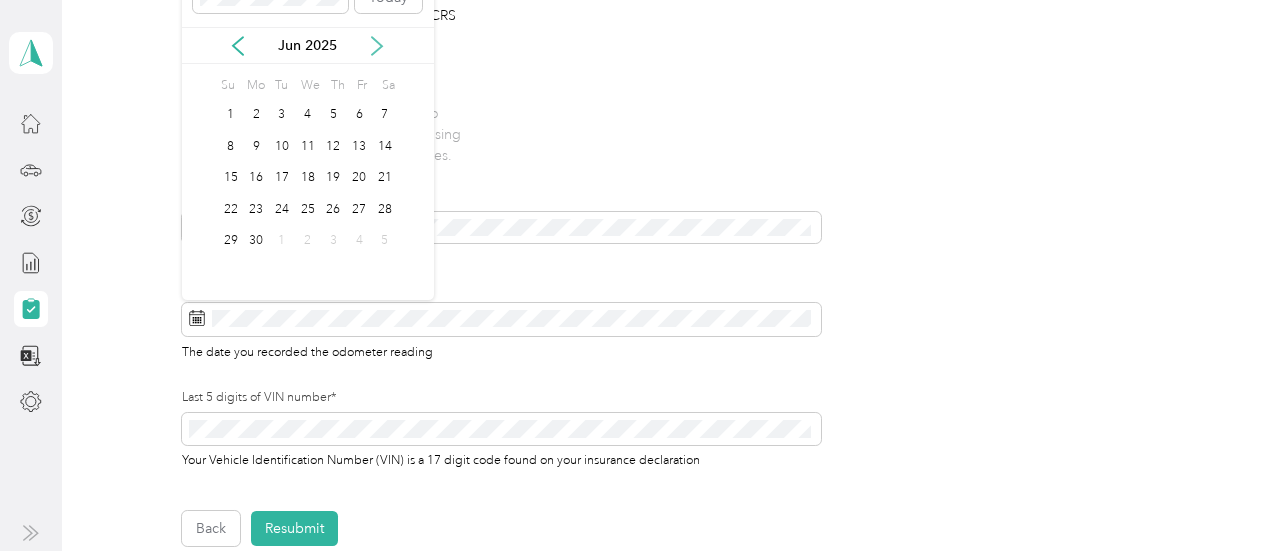 click 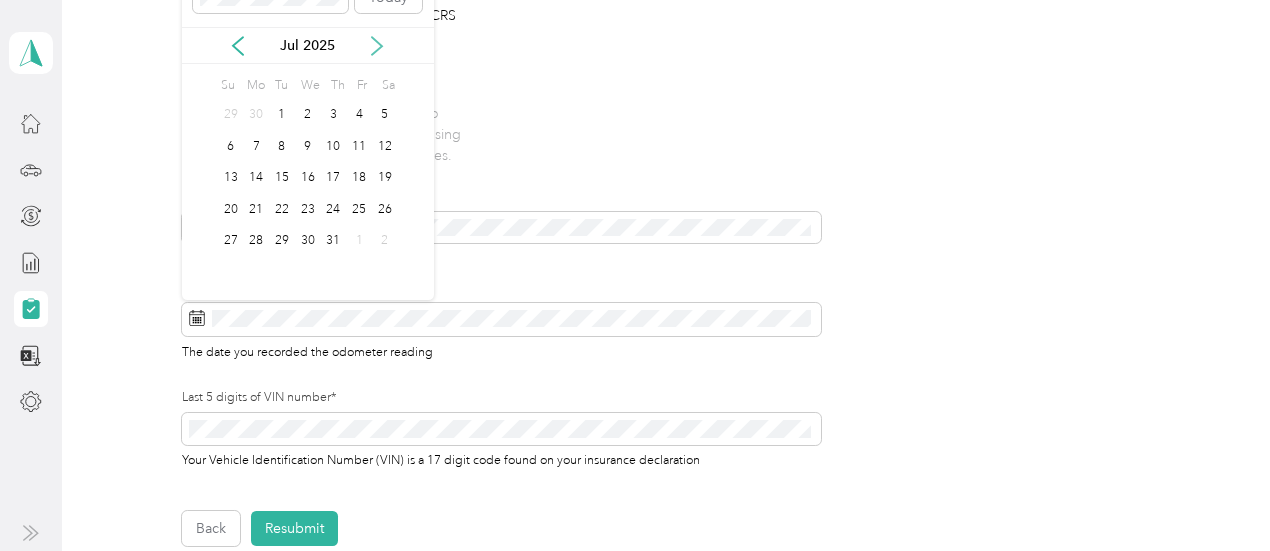 click 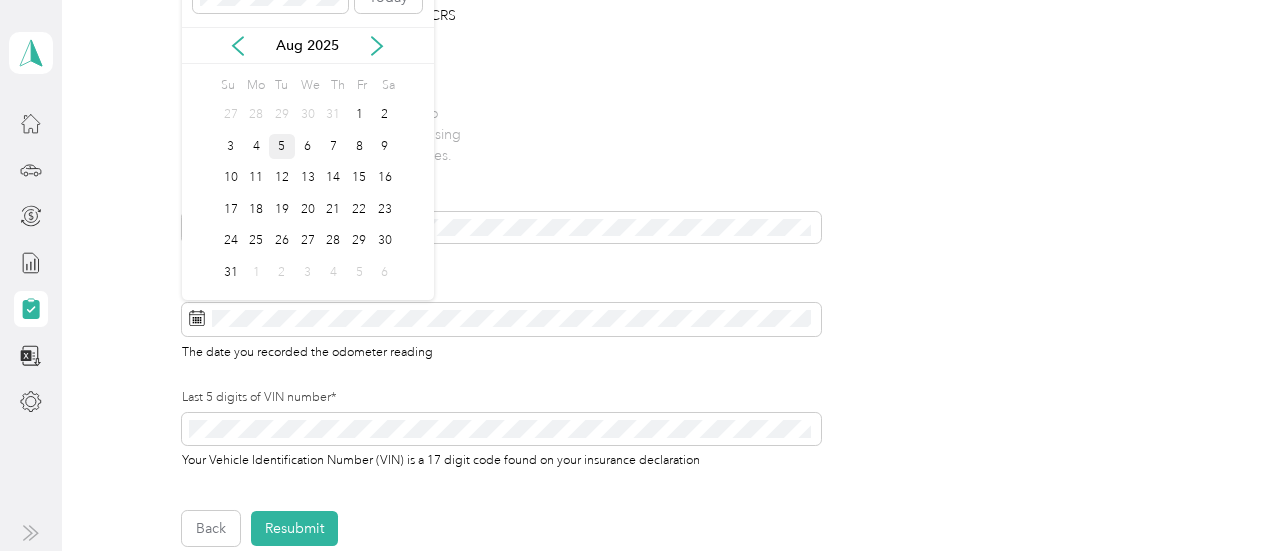 click on "5" at bounding box center [282, 146] 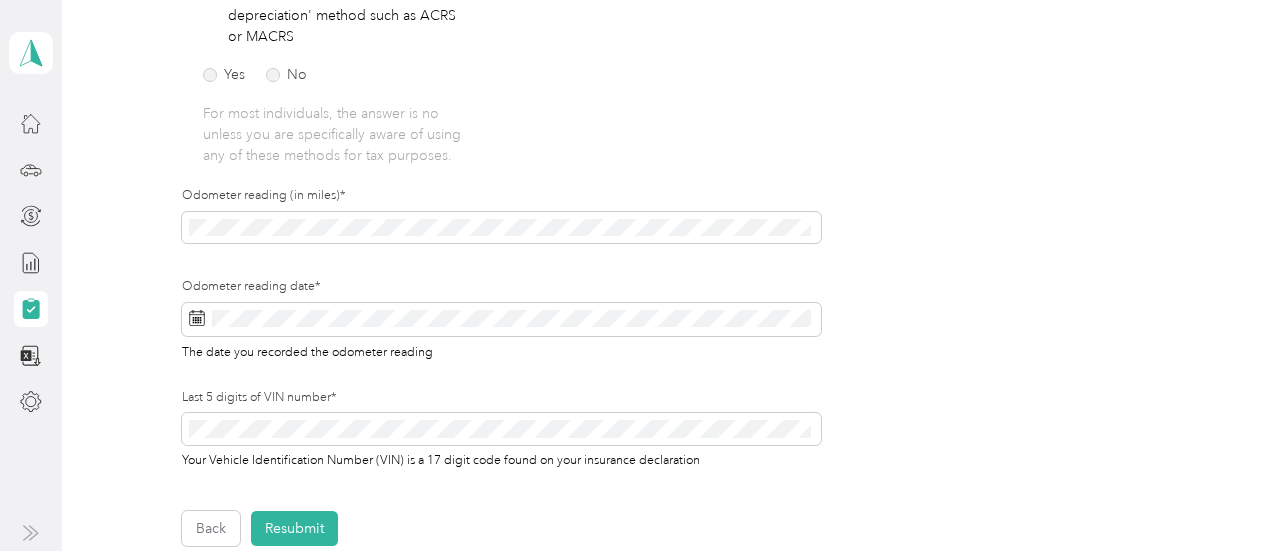 click on "Odometer reading (in miles)*" at bounding box center [501, 232] 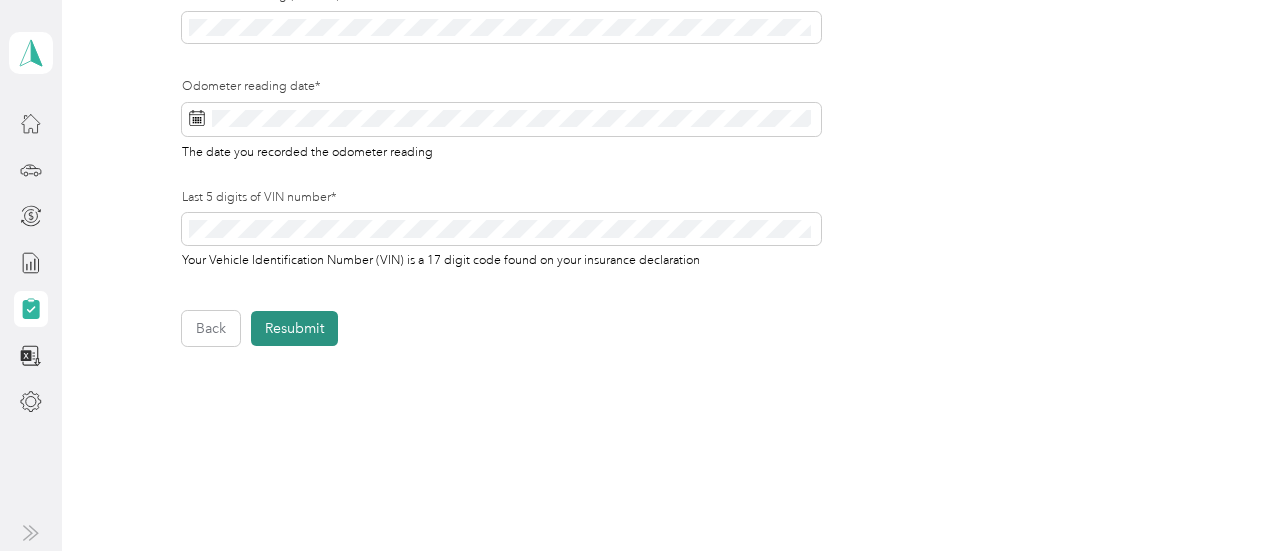 click on "Resubmit" at bounding box center [294, 328] 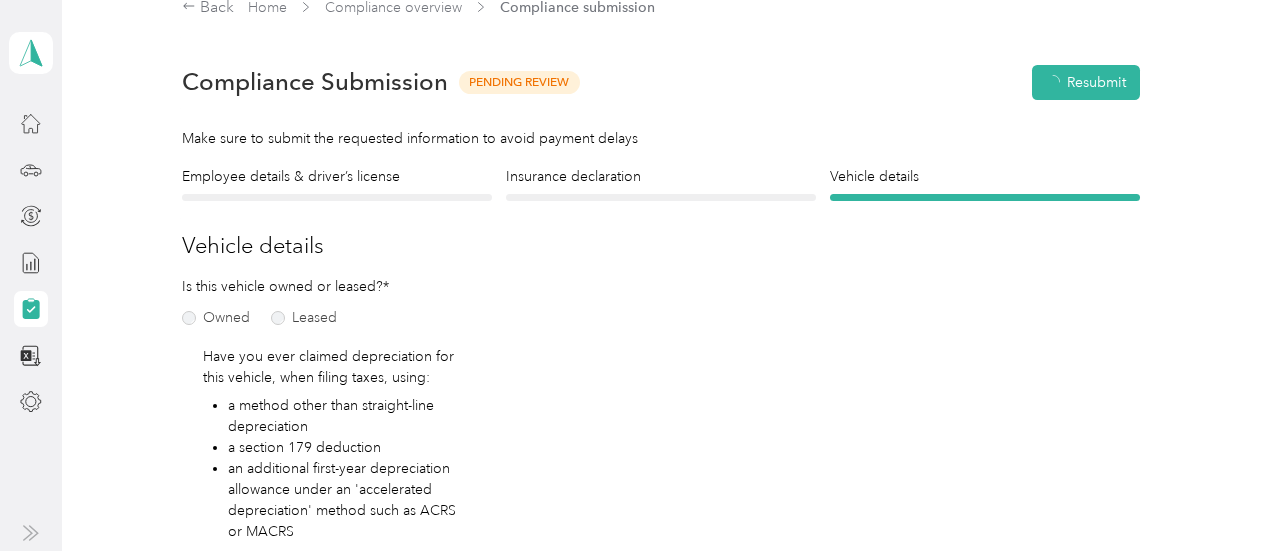 scroll, scrollTop: 24, scrollLeft: 0, axis: vertical 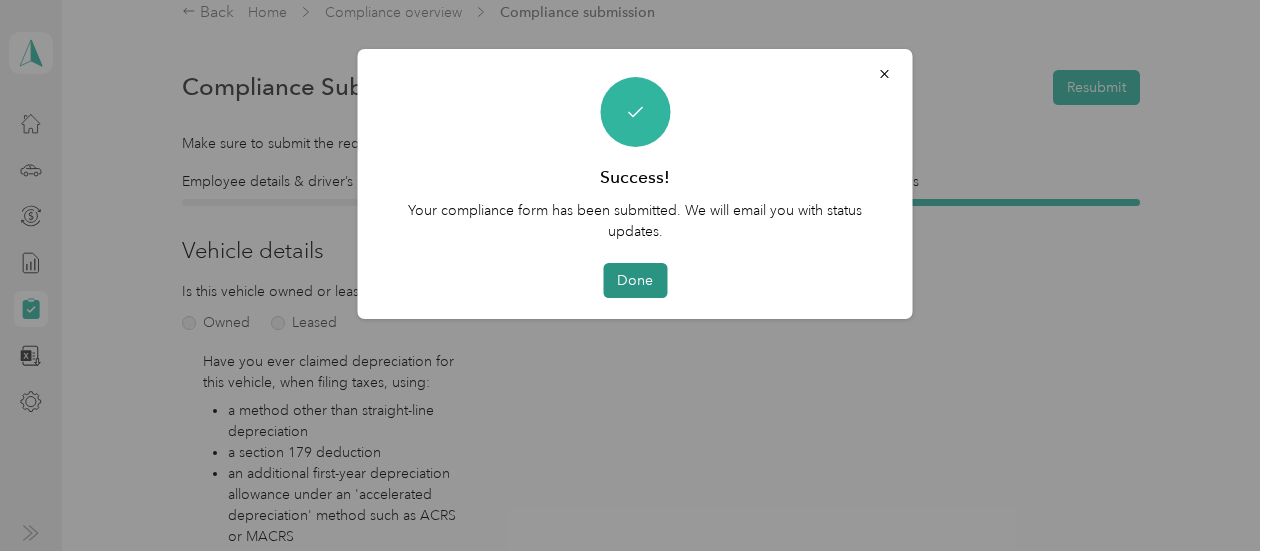 click on "Done" at bounding box center [635, 280] 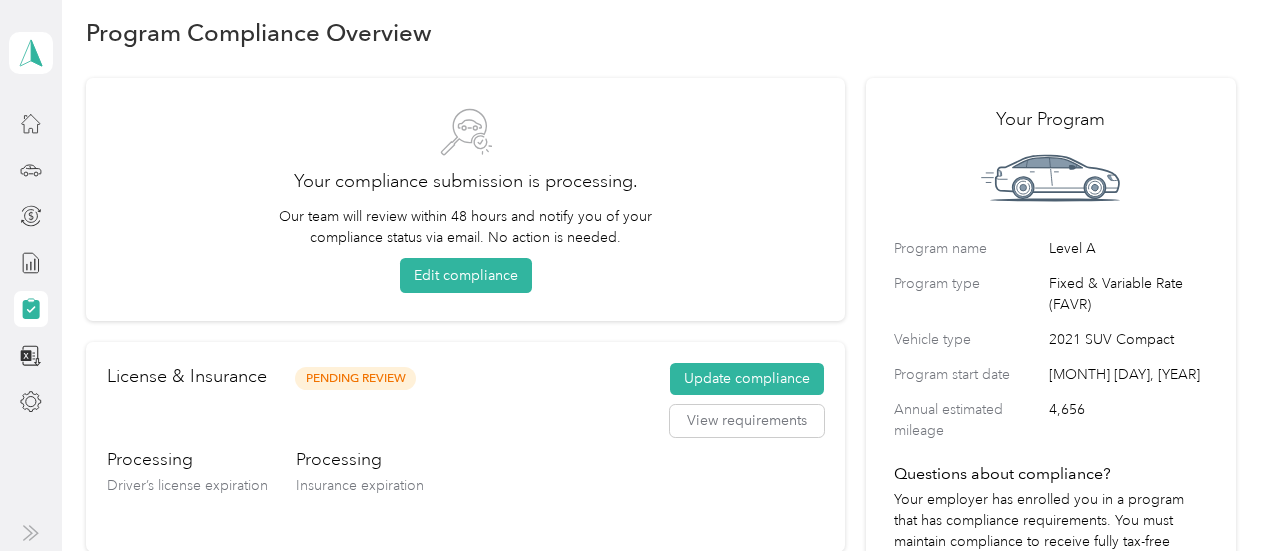 click at bounding box center (465, 132) 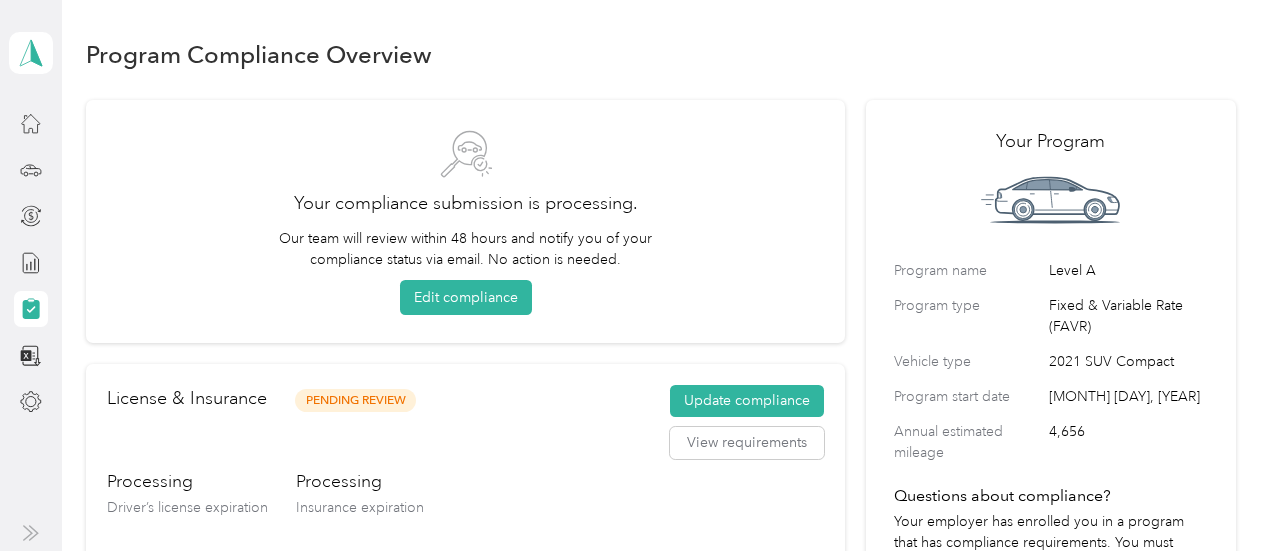 scroll, scrollTop: 0, scrollLeft: 0, axis: both 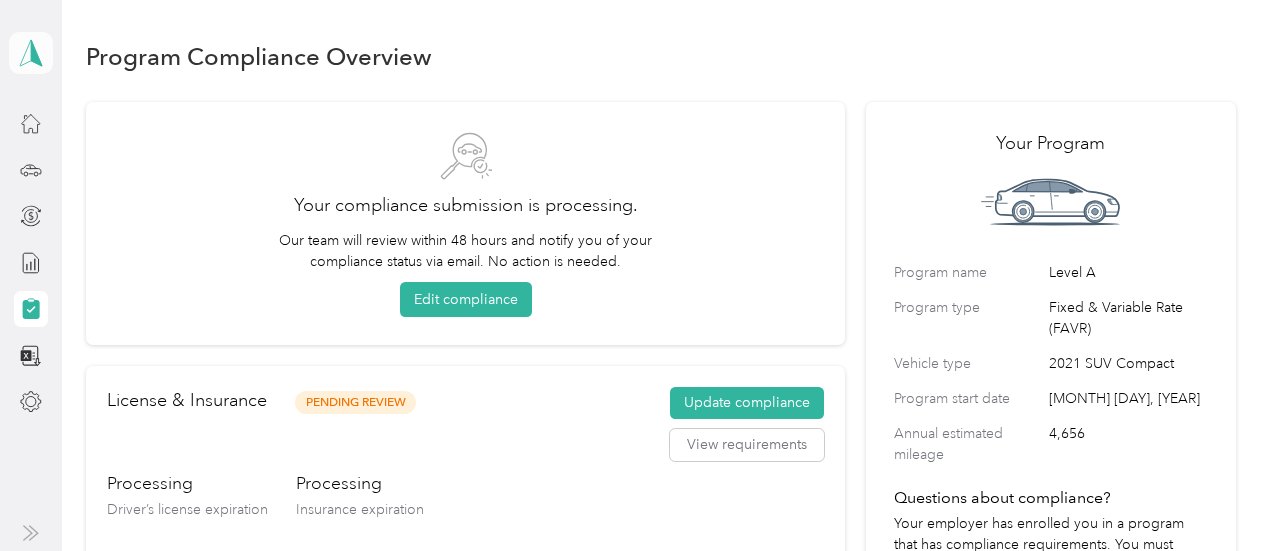 click 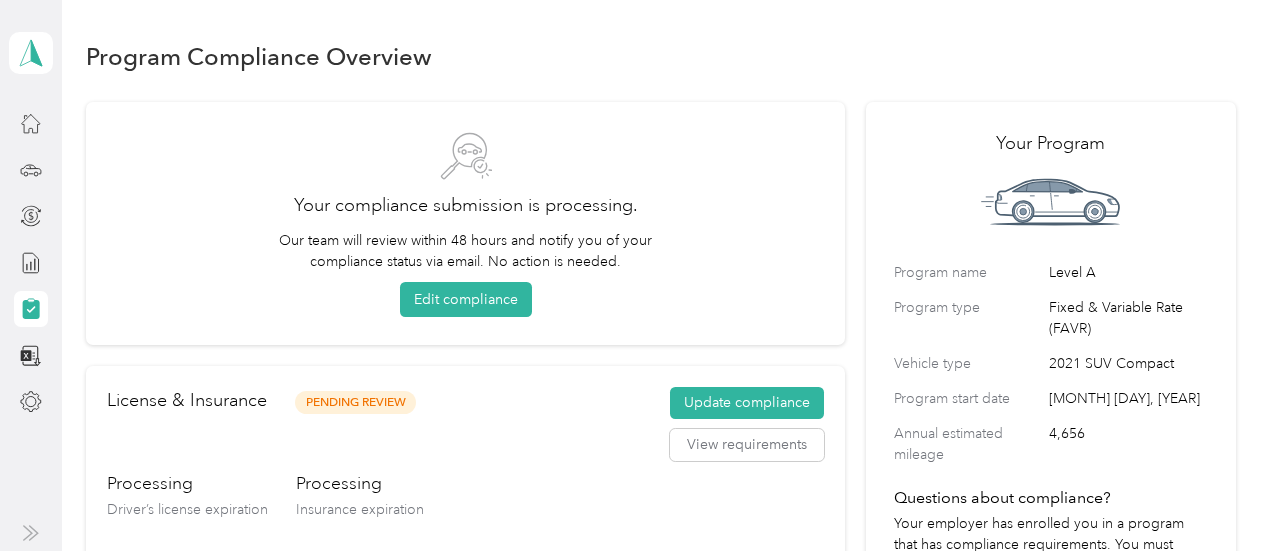 click on "Log out" at bounding box center [64, 164] 